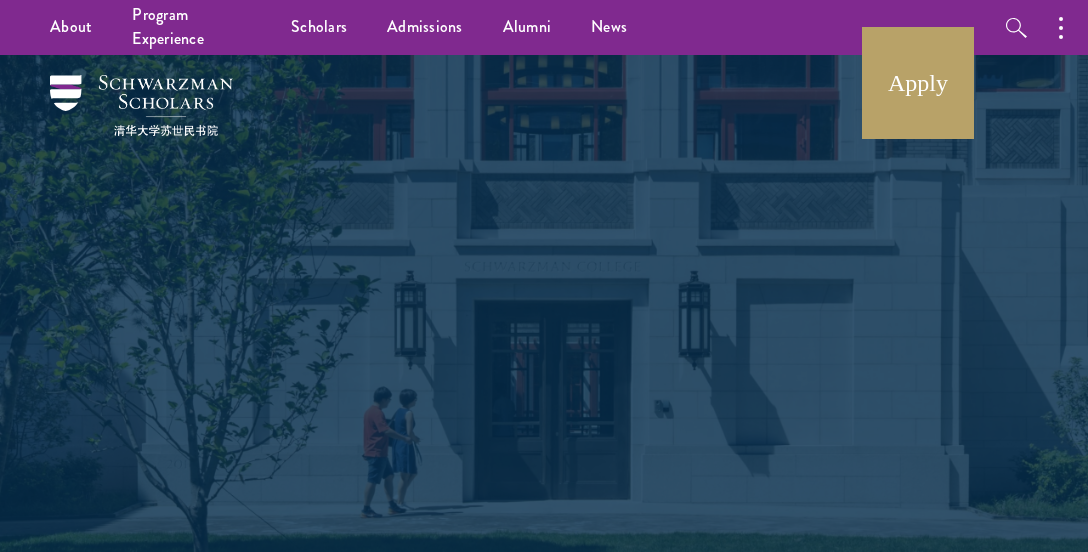 scroll, scrollTop: 0, scrollLeft: 0, axis: both 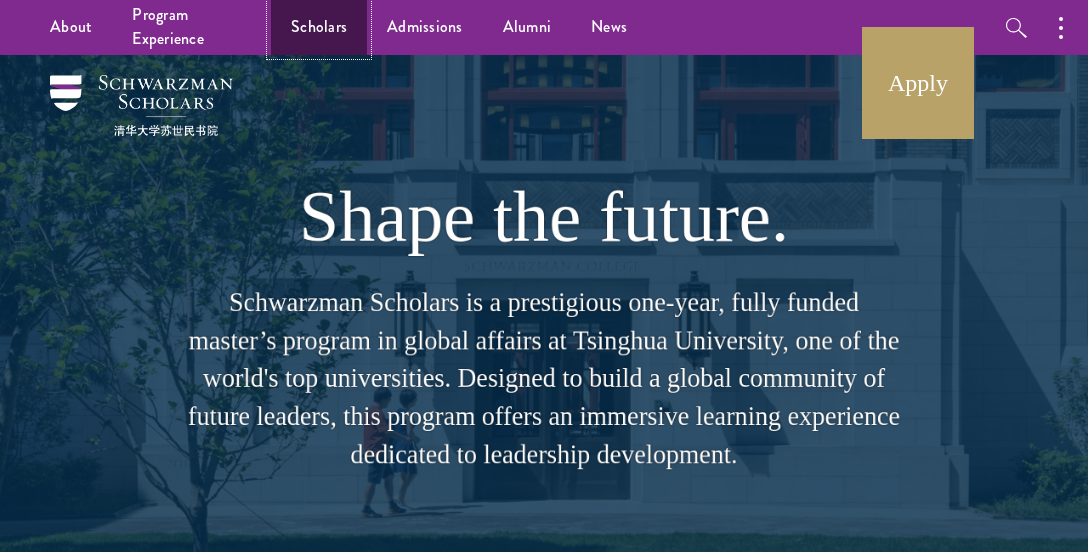 click on "Scholars" at bounding box center (319, 27) 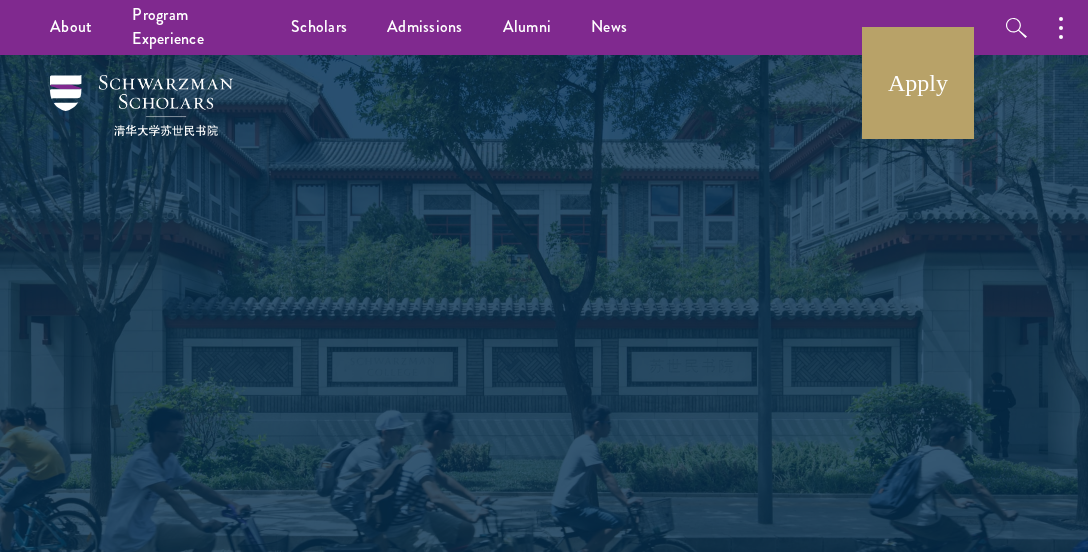 scroll, scrollTop: 0, scrollLeft: 0, axis: both 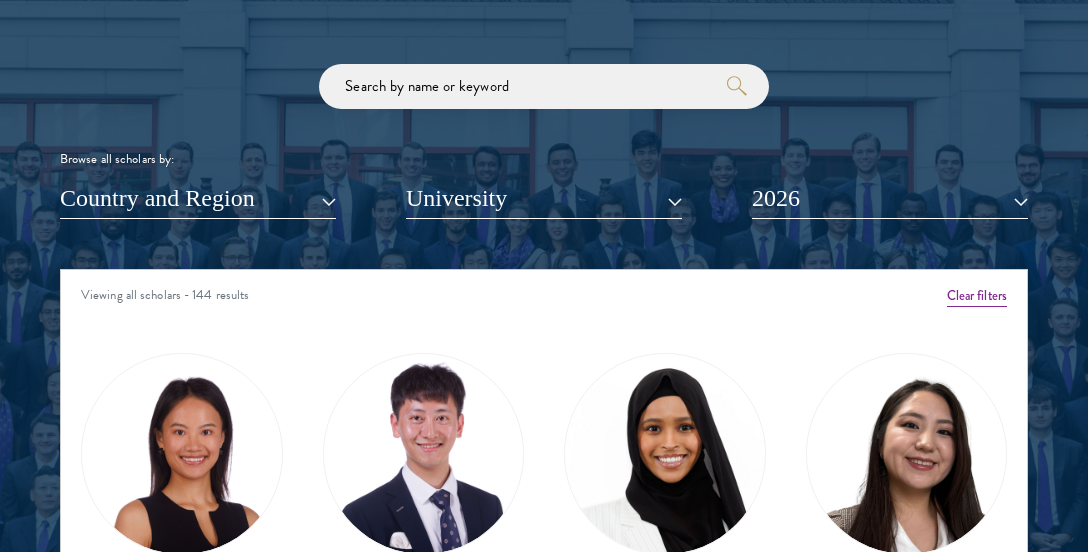 click on "Loremi dol sitametc ad:
Elitsed doe Tempor
Inc Utlaboree dol Magnaal
Enimadminim
Veniamq nos Exercit
Ullamcola
Nisiali
Exeacommo
Consequ
Duisauteir
Inreprehen
Volupta
Velit
Esseci fug Nullapariat
Excepteu
Sintoc
Cupidat Nonp
Suntcul
Quioffic
Deseru
Molli
Animi
Estlabor
Pers U'Omnisi
Natuser
Volupta
Accusanti Doloremq
Laudant
Totam
Remape" at bounding box center (544, 141) 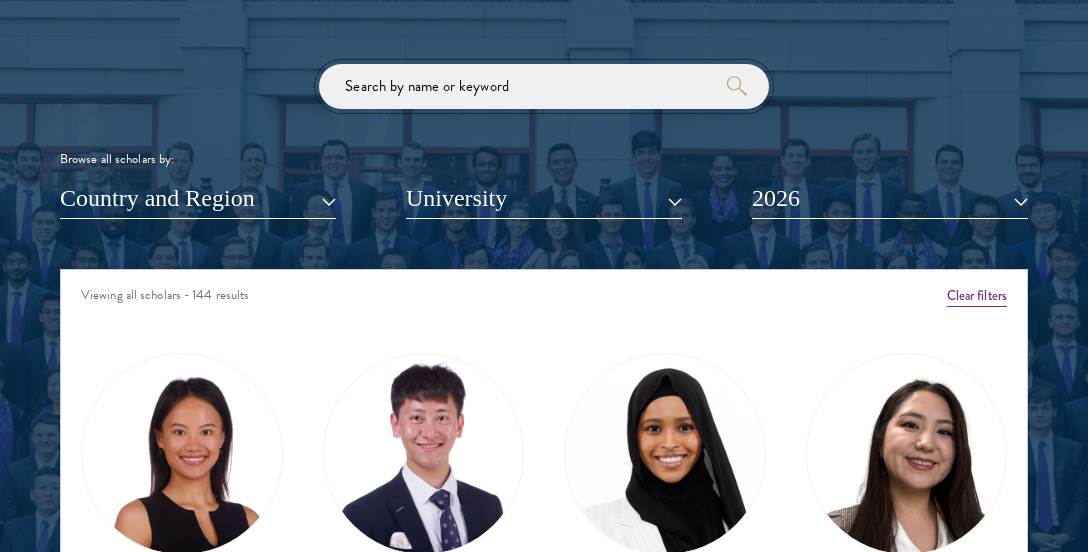 click at bounding box center (544, 86) 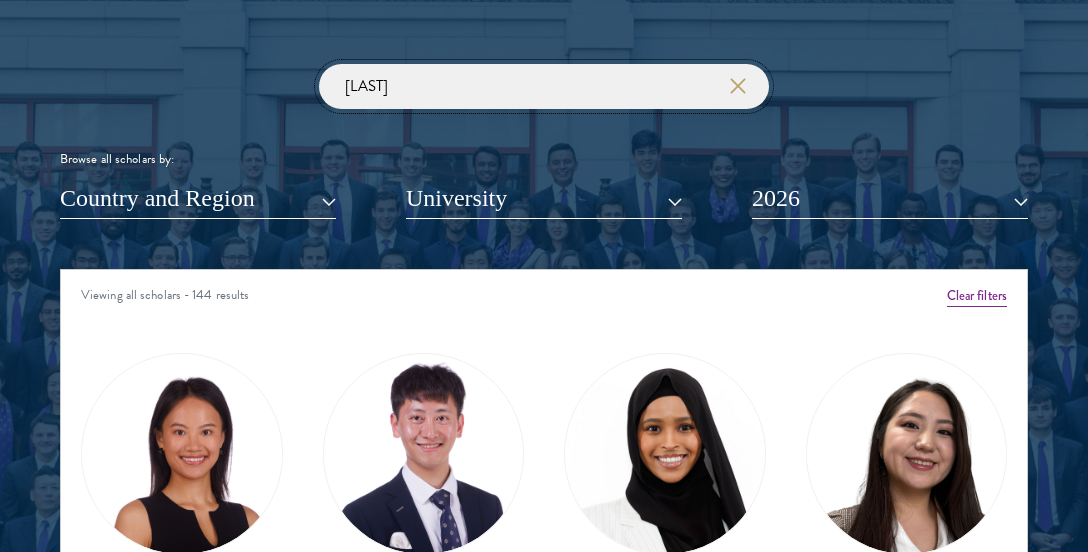 click at bounding box center (0, 0) 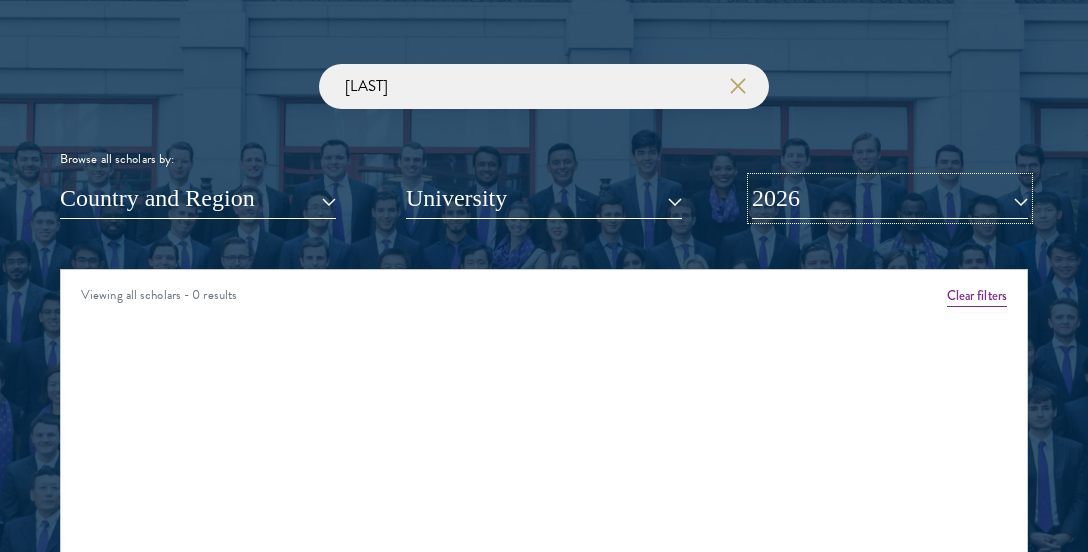 click on "2026" at bounding box center (890, 198) 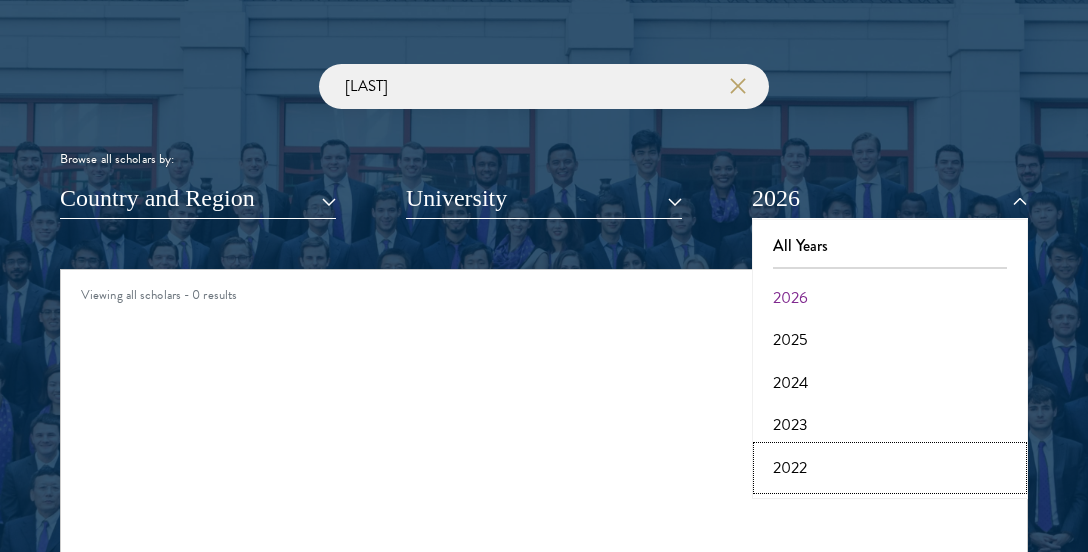 click on "2022" at bounding box center [890, 468] 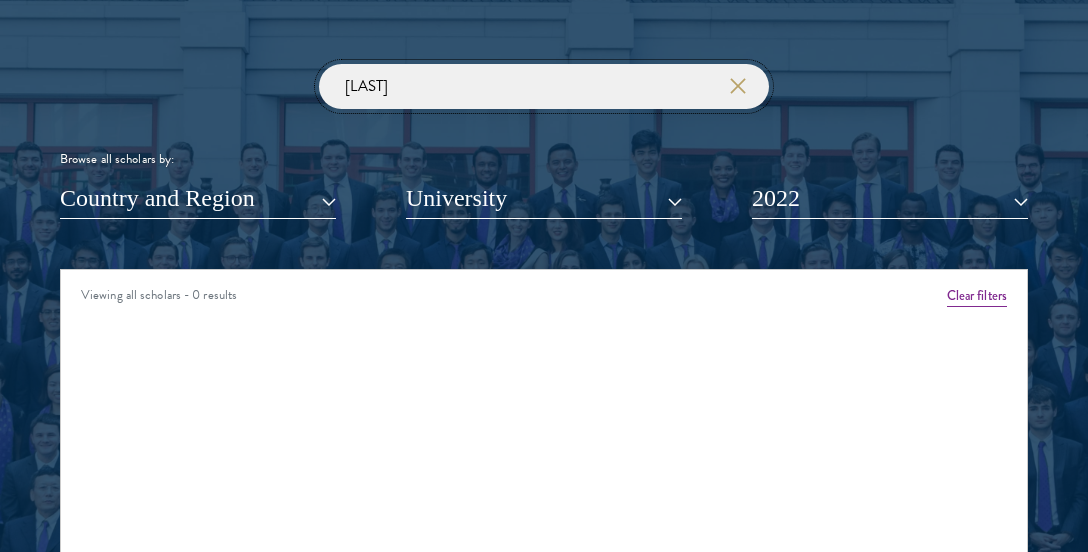 click on "[LAST]" at bounding box center [544, 86] 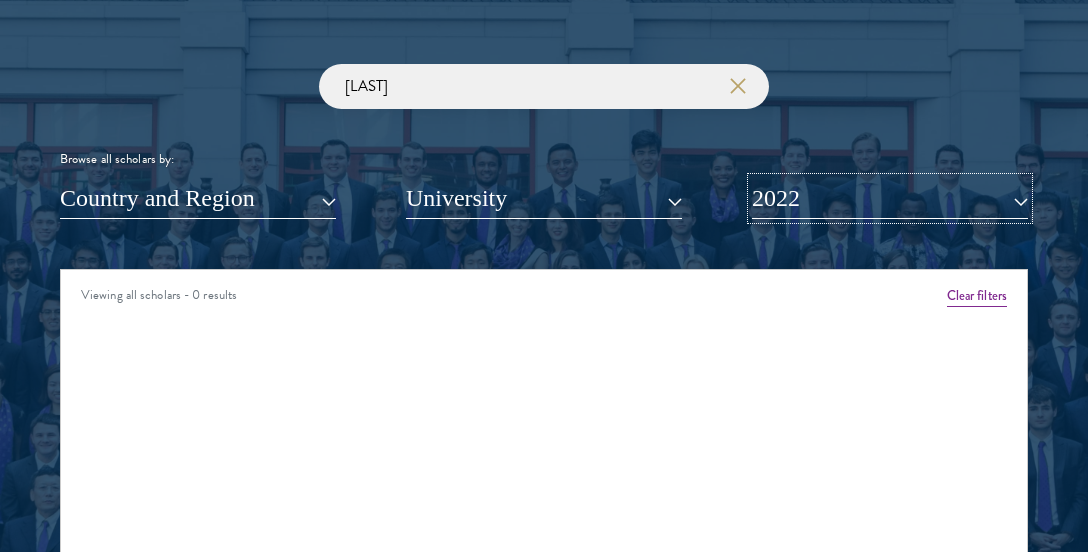click on "2022" at bounding box center [890, 198] 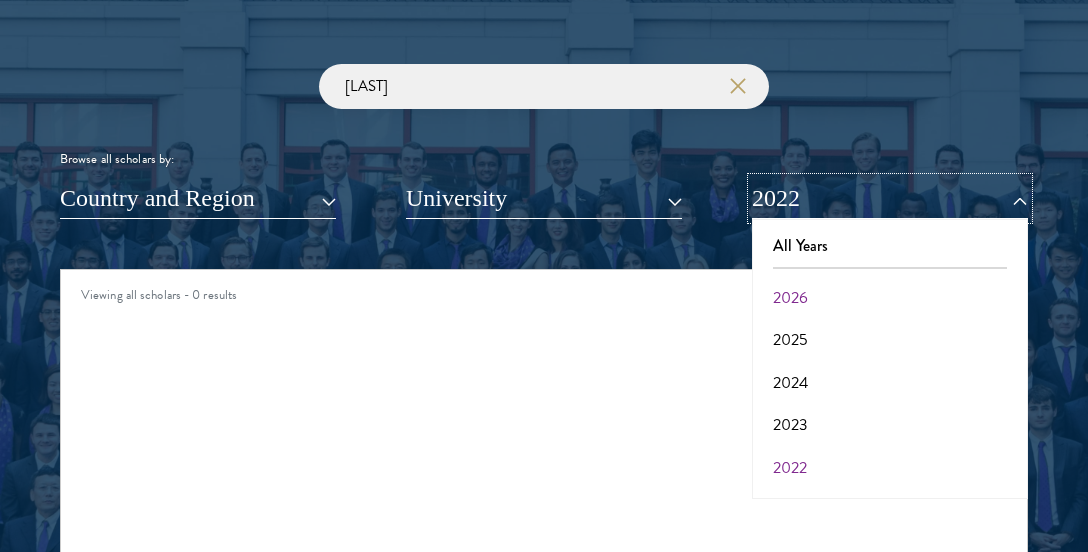 scroll, scrollTop: 48, scrollLeft: 0, axis: vertical 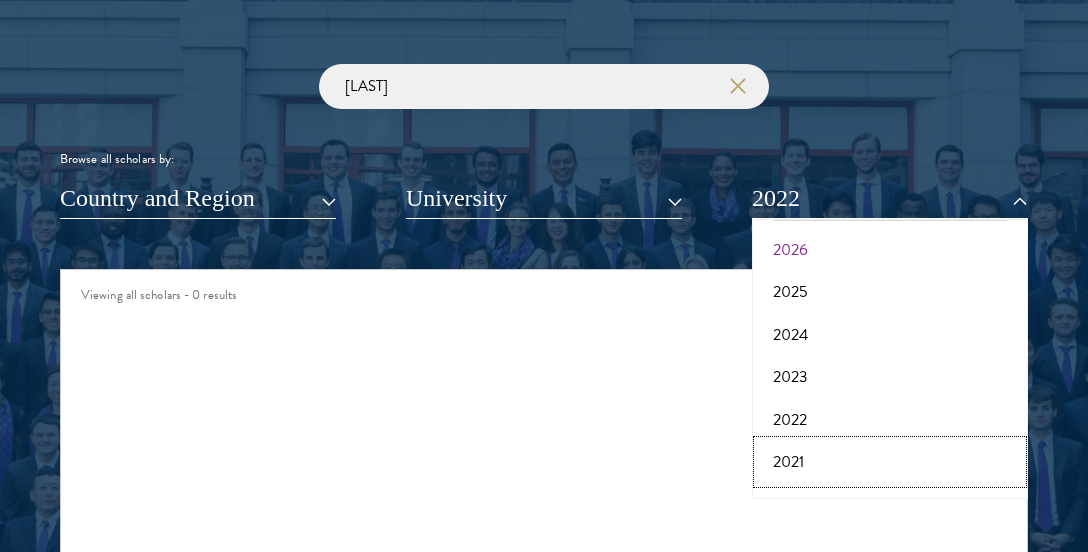 click on "2021" at bounding box center (890, 462) 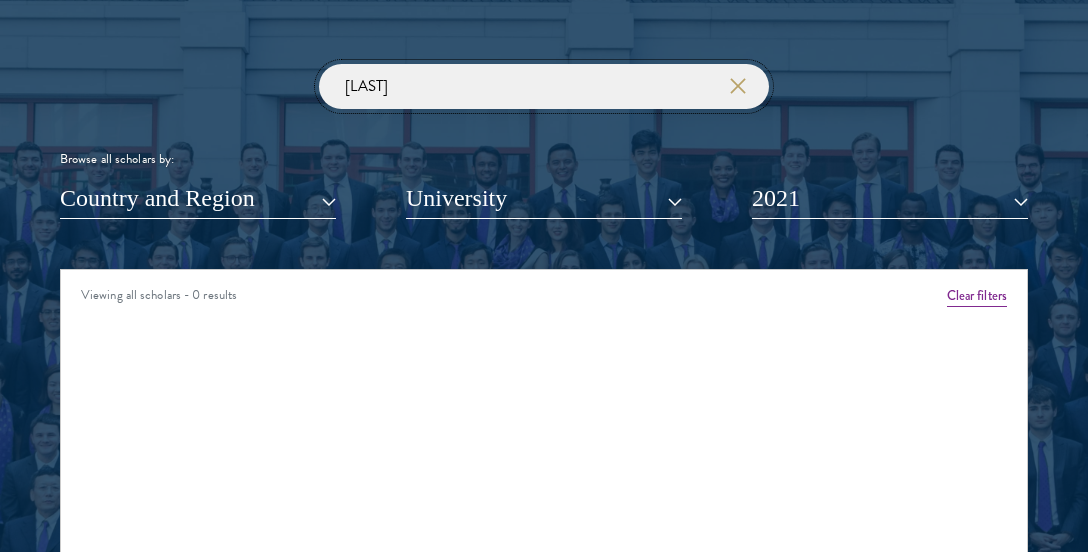 click on "[LAST]" at bounding box center (544, 86) 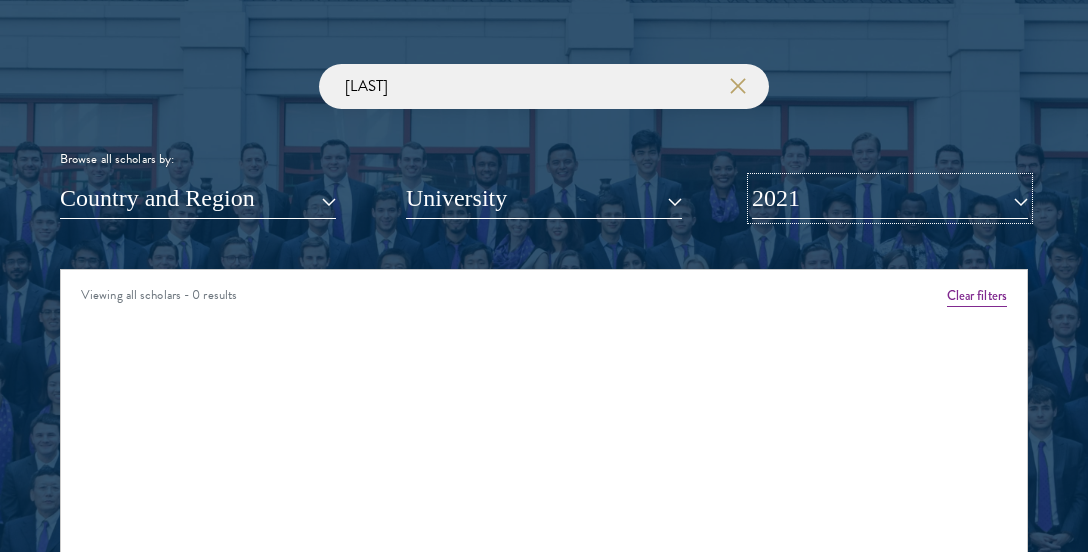 click on "2021" at bounding box center (890, 198) 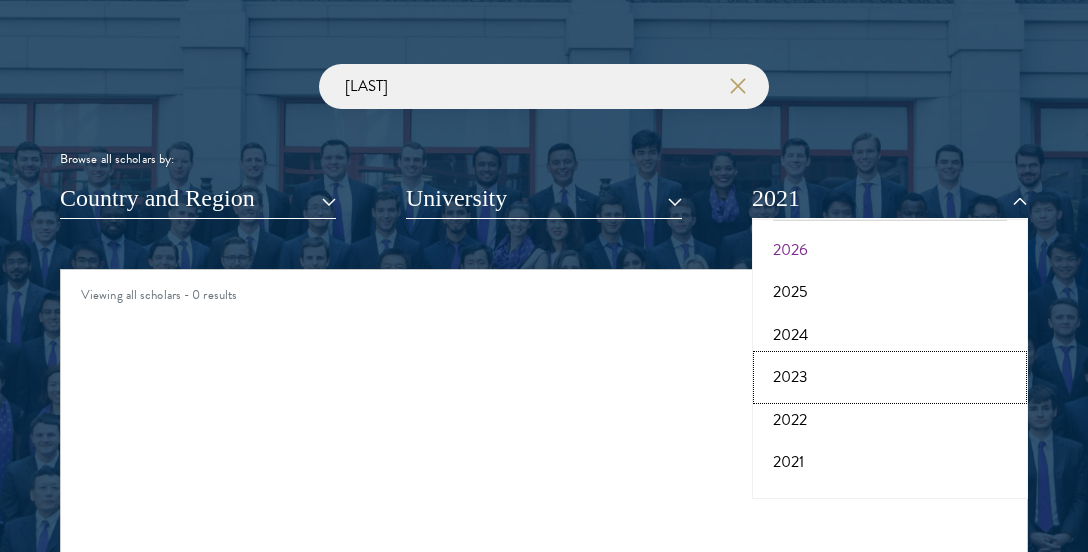 click on "2023" at bounding box center [890, 377] 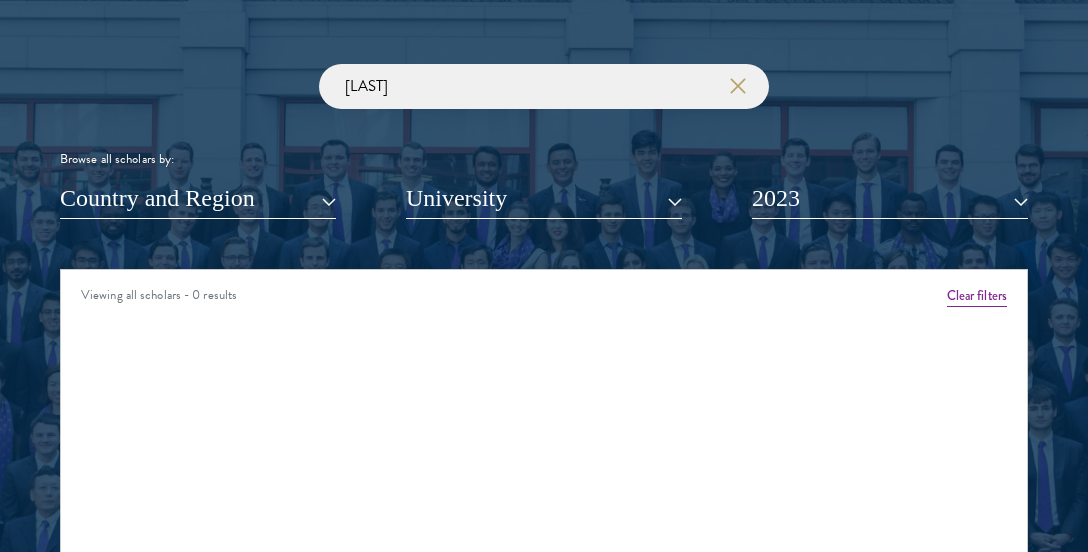 click on "[FIRST]
Browse all scholars by:
Country and Region
All Countries and Regions
Afghanistan
Antigua and Barbuda
Argentina
Armenia
Australia
Austria
Azerbaijan
Bangladesh
Belarus
Benin
Bosnia and Herzegovina
Botswana
Brazil
Burkina Faso
Burundi
Cameroon
Canada
Chile
China
Colombia
cote D'Ivoire
Croatia
Denmark
Dominican Republic
Ecuador
Egypt
France Georgia Ghana" at bounding box center (544, 141) 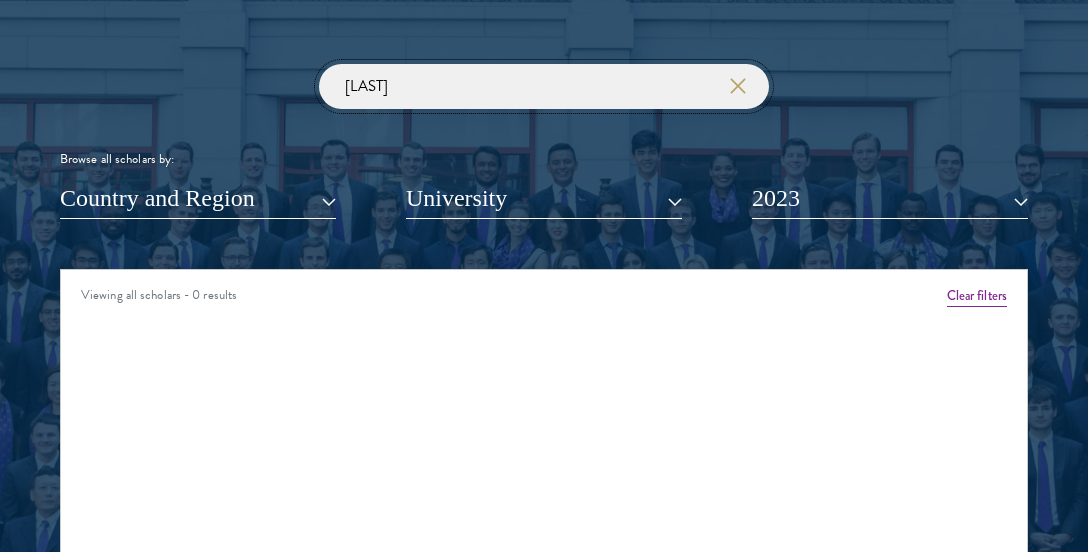 click at bounding box center (0, 0) 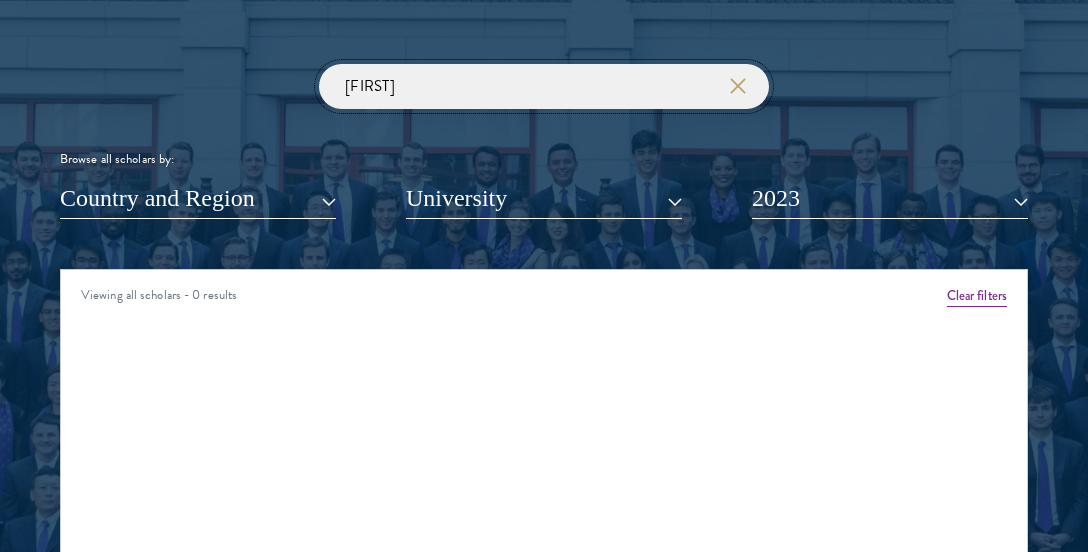 click at bounding box center (0, 0) 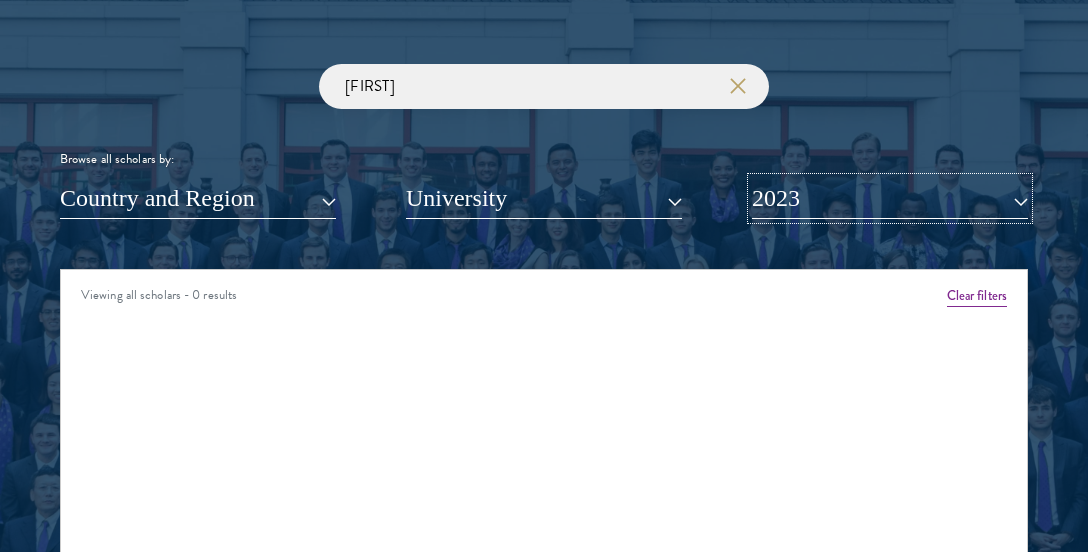 click on "2023" at bounding box center (890, 198) 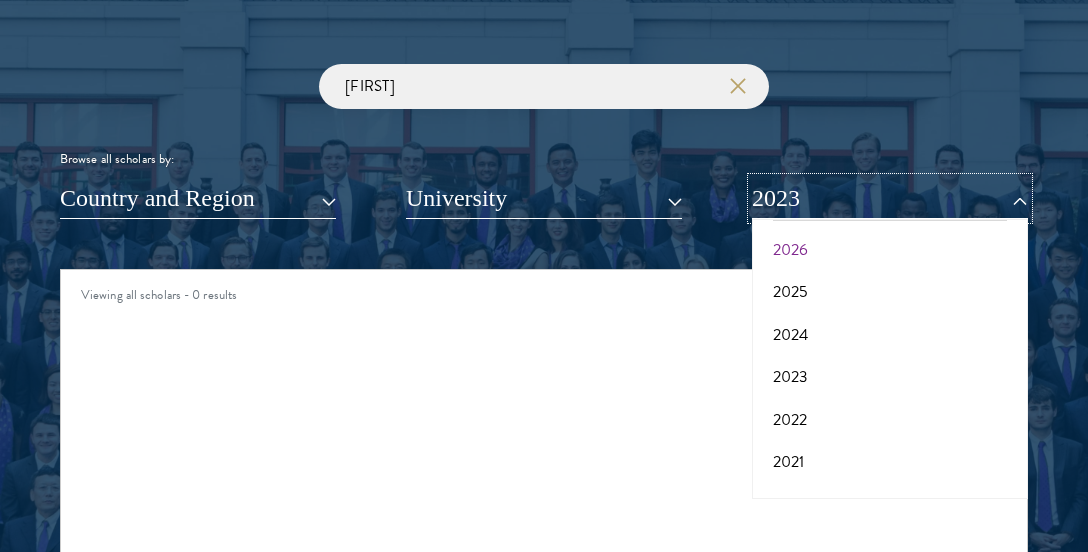 scroll, scrollTop: 0, scrollLeft: 0, axis: both 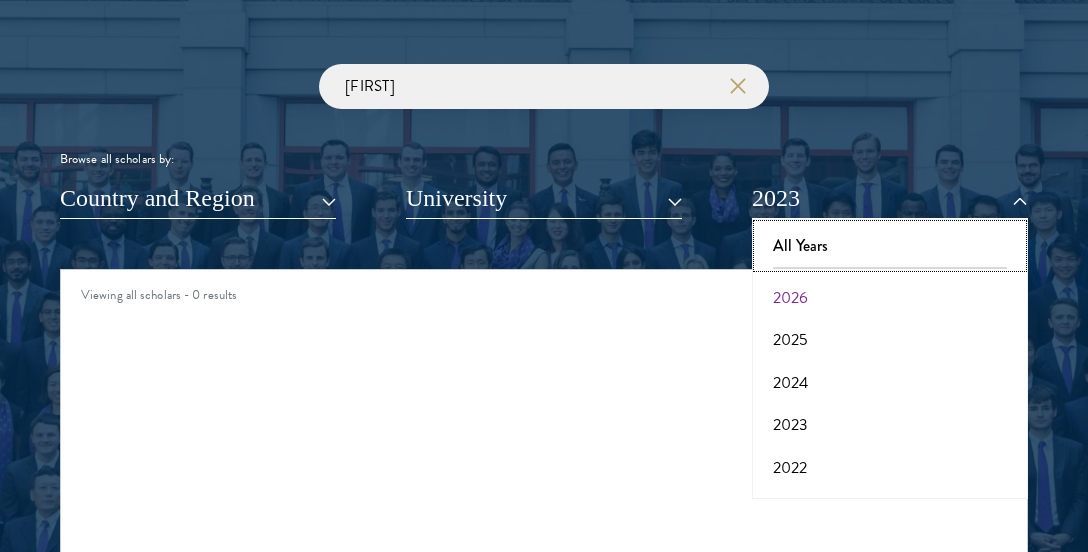 click on "All Years" at bounding box center [890, 246] 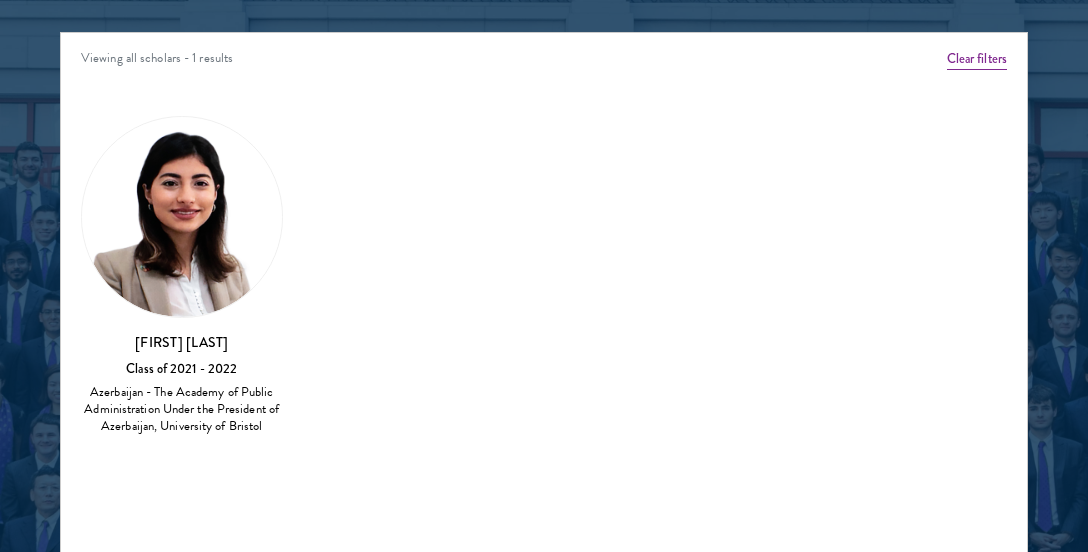 scroll, scrollTop: 2516, scrollLeft: 0, axis: vertical 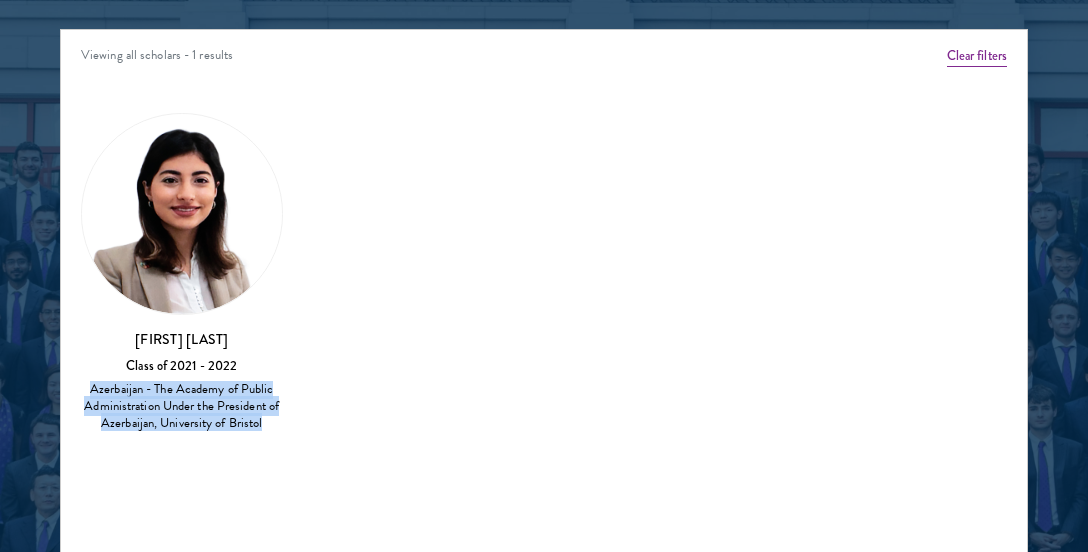 drag, startPoint x: 75, startPoint y: 380, endPoint x: 285, endPoint y: 419, distance: 213.59073 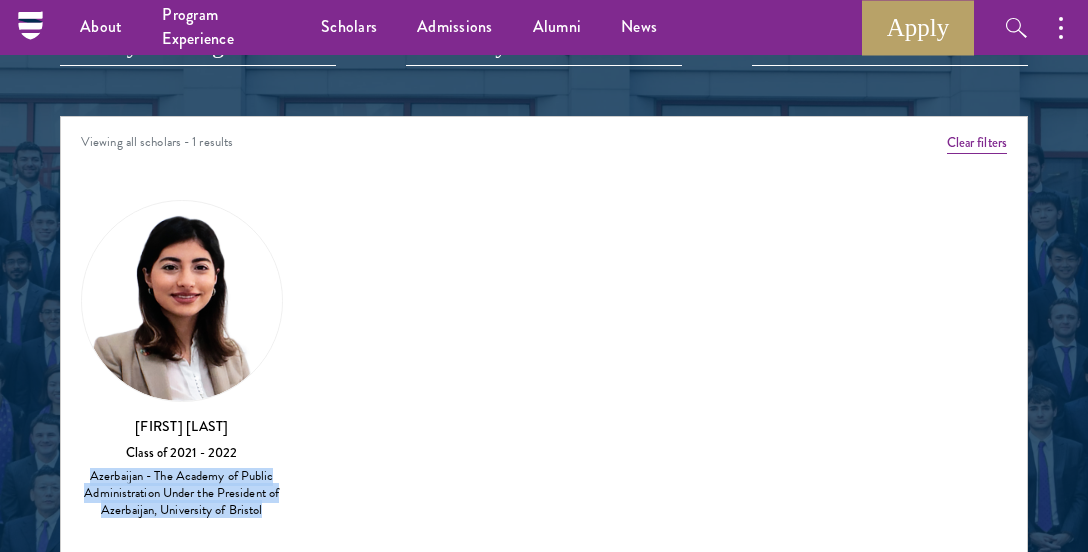 scroll, scrollTop: 2244, scrollLeft: 0, axis: vertical 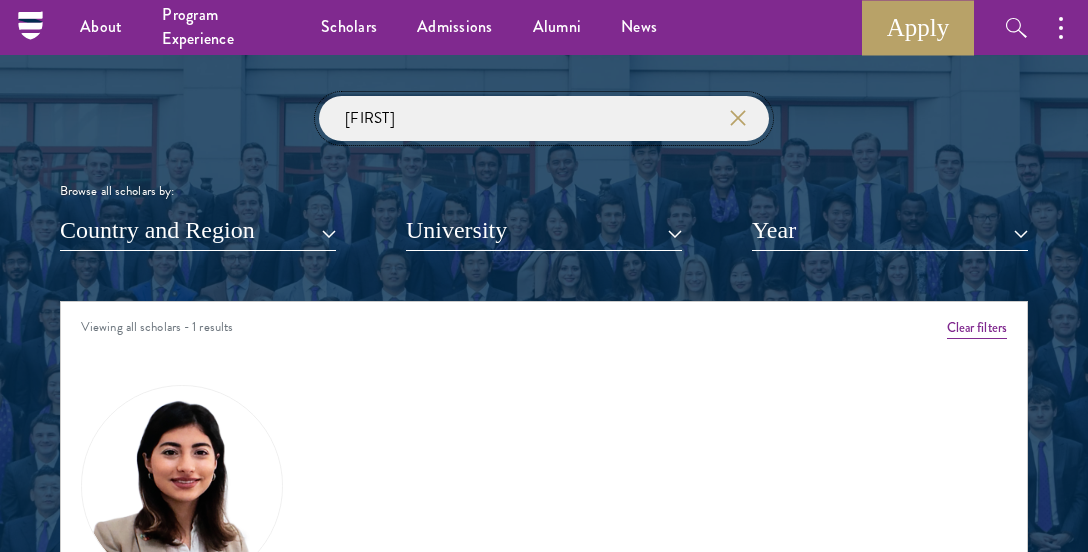 click on "[FIRST]" at bounding box center (544, 118) 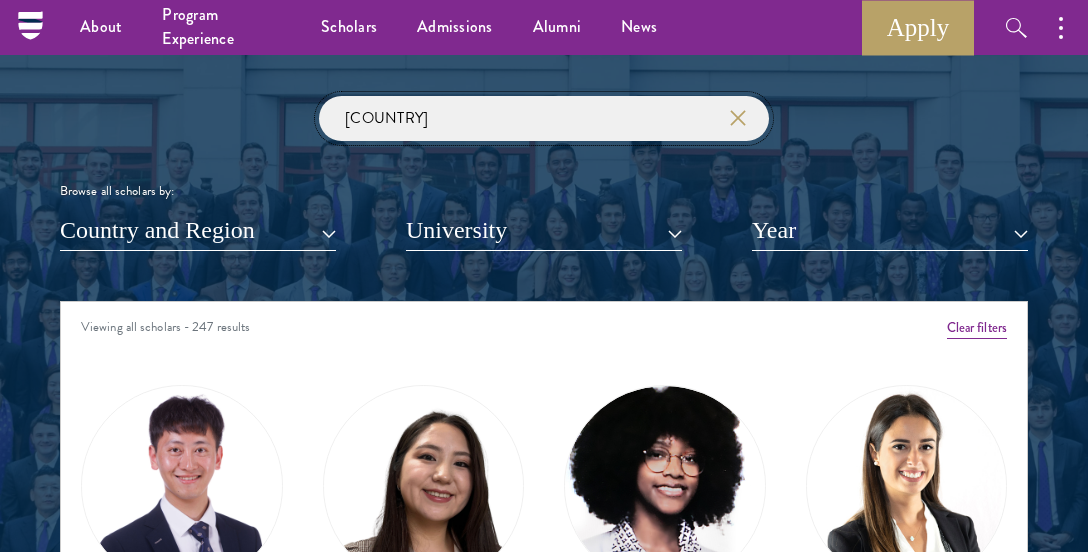 type on "[COUNTRY]" 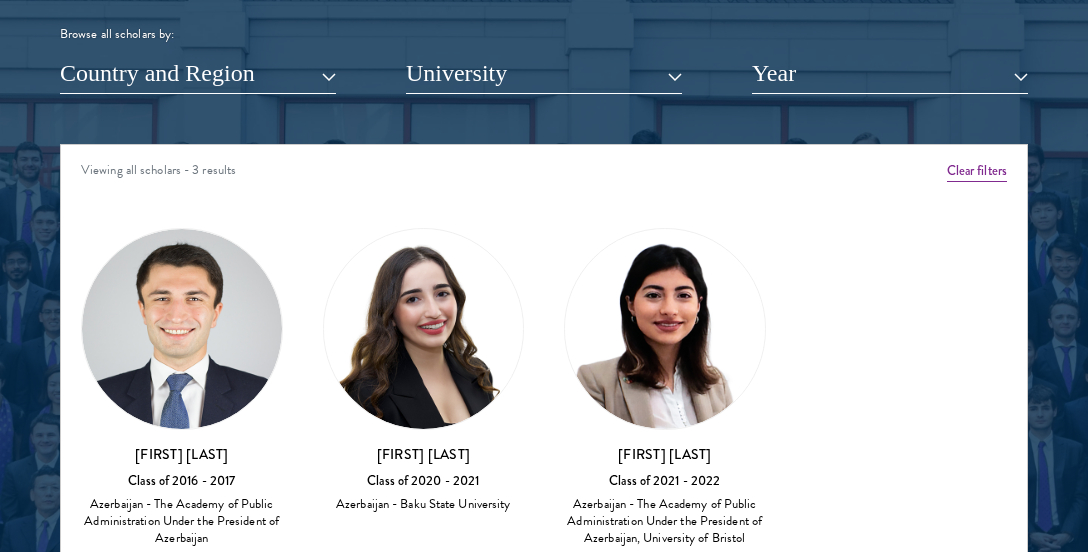 scroll, scrollTop: 2435, scrollLeft: 0, axis: vertical 